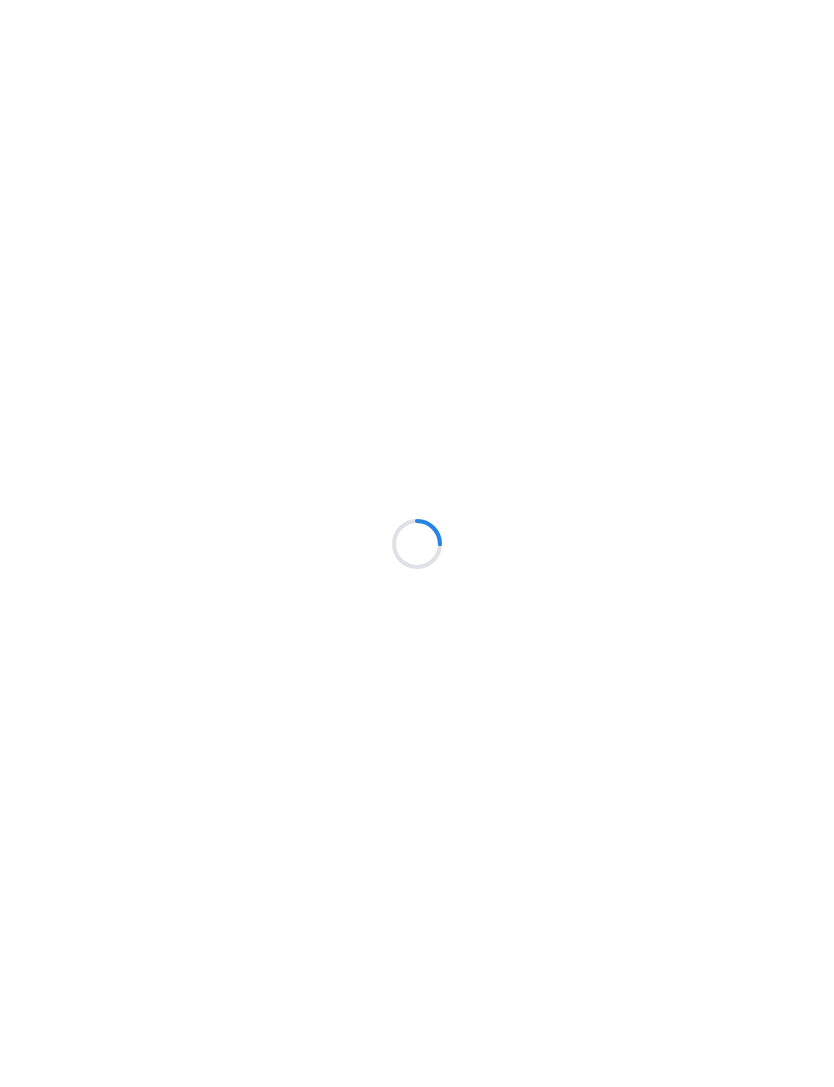 scroll, scrollTop: 0, scrollLeft: 0, axis: both 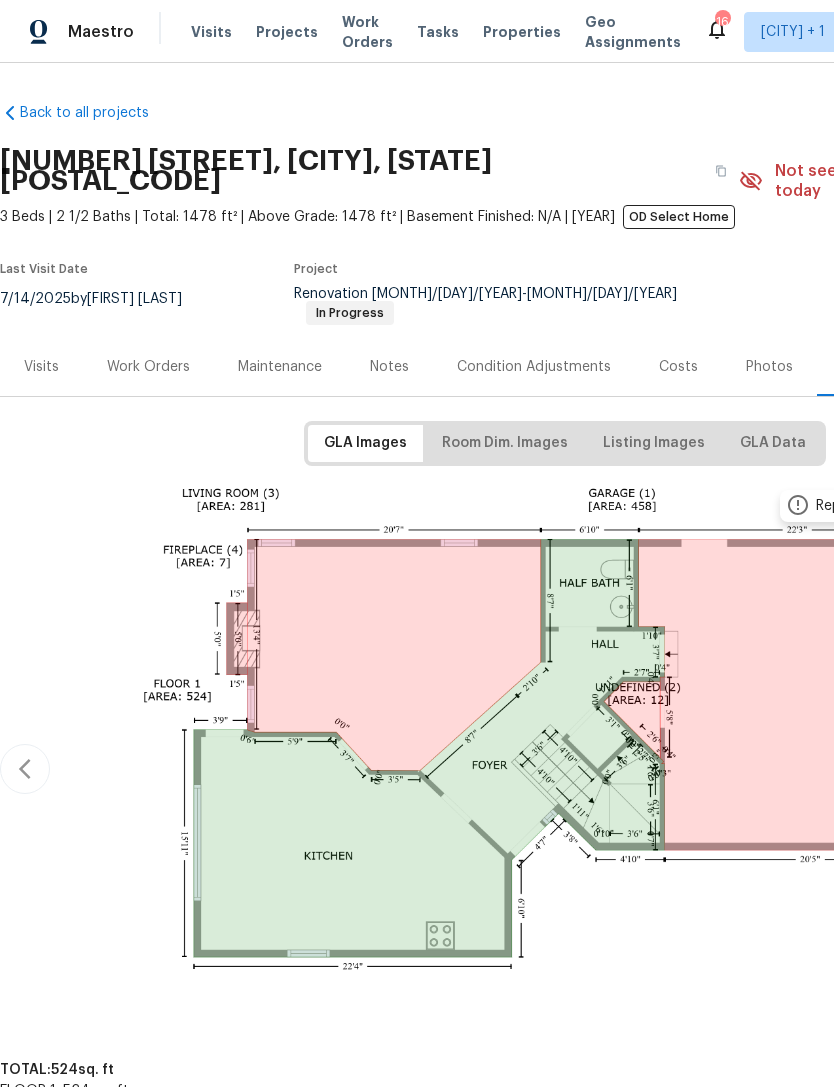 click on "Work Orders" at bounding box center (148, 367) 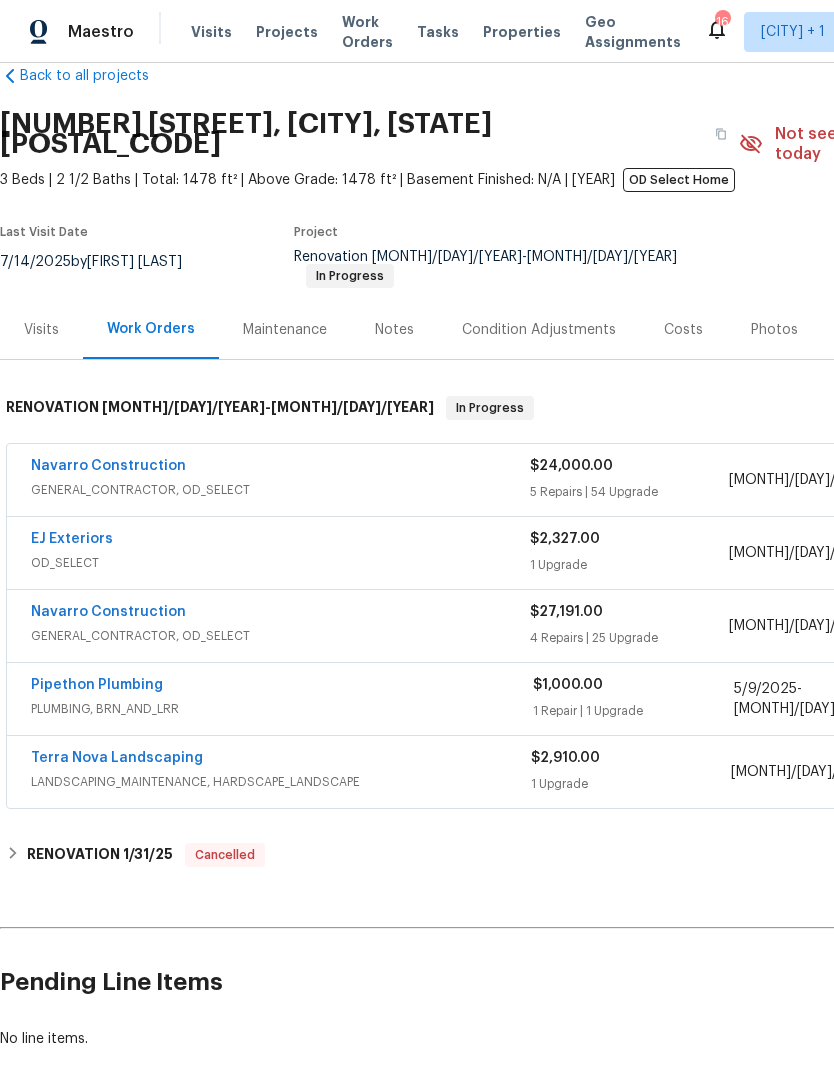scroll, scrollTop: 37, scrollLeft: 0, axis: vertical 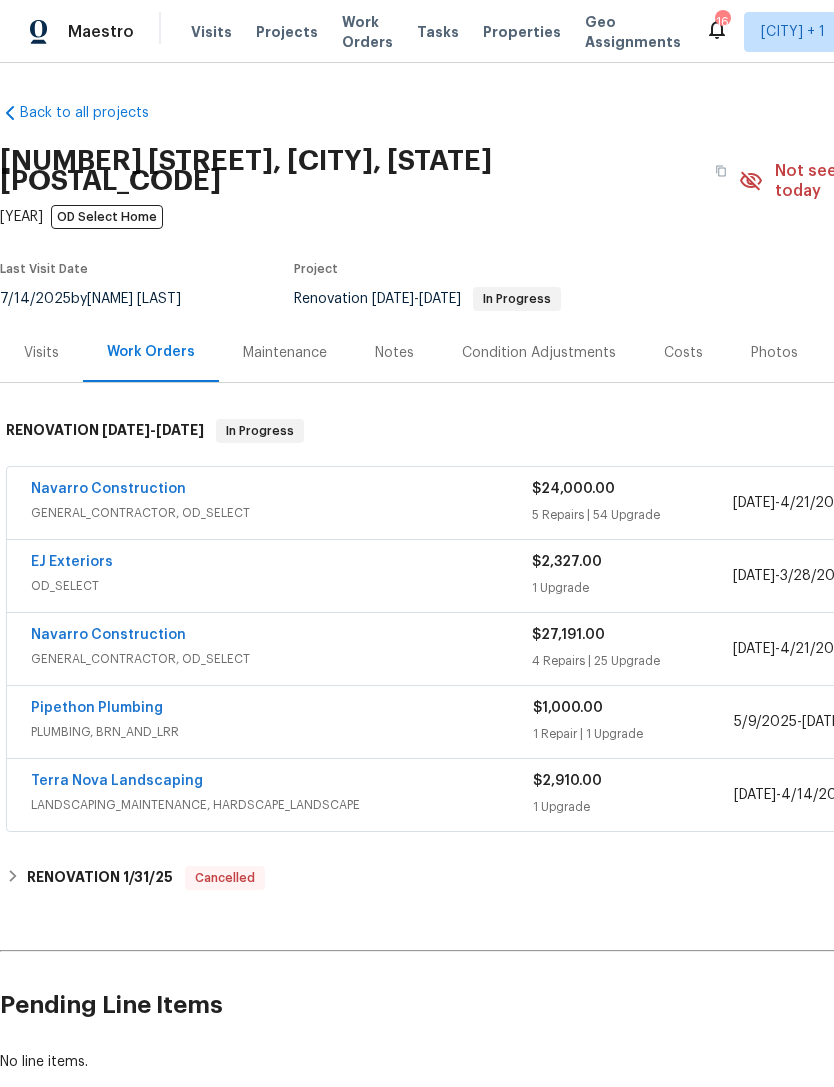 click on "EJ Exteriors" at bounding box center [72, 562] 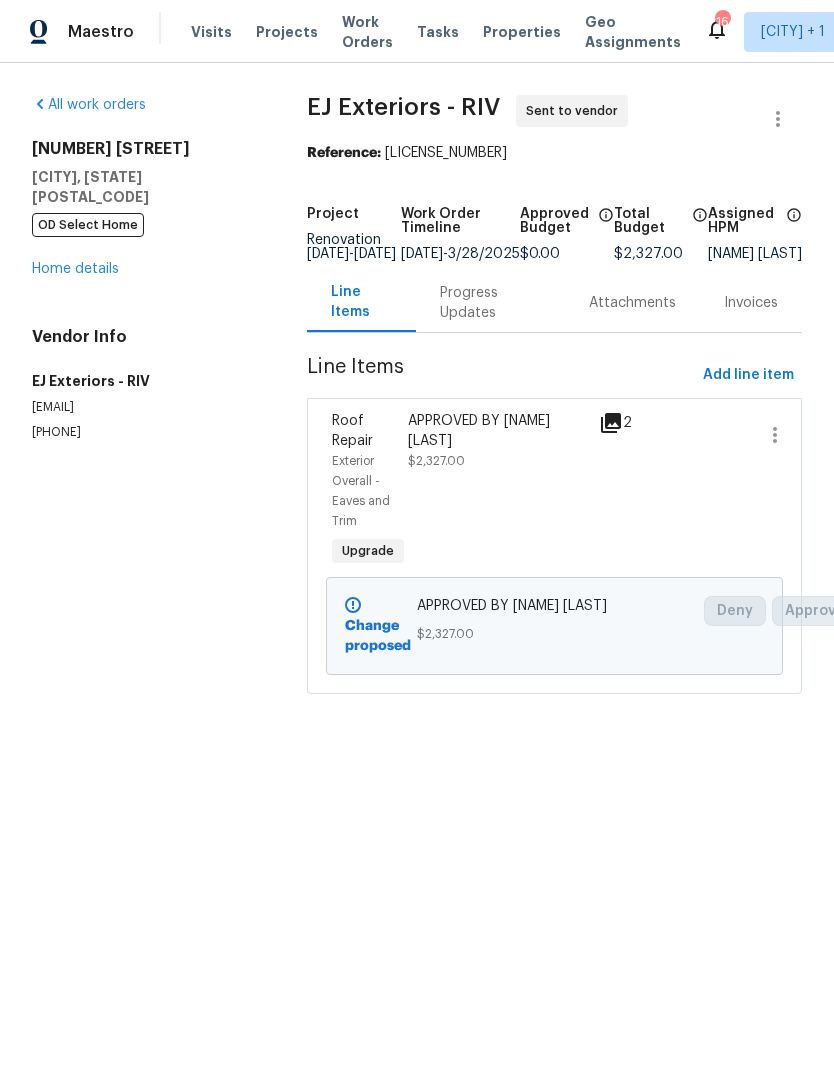 scroll, scrollTop: 0, scrollLeft: 0, axis: both 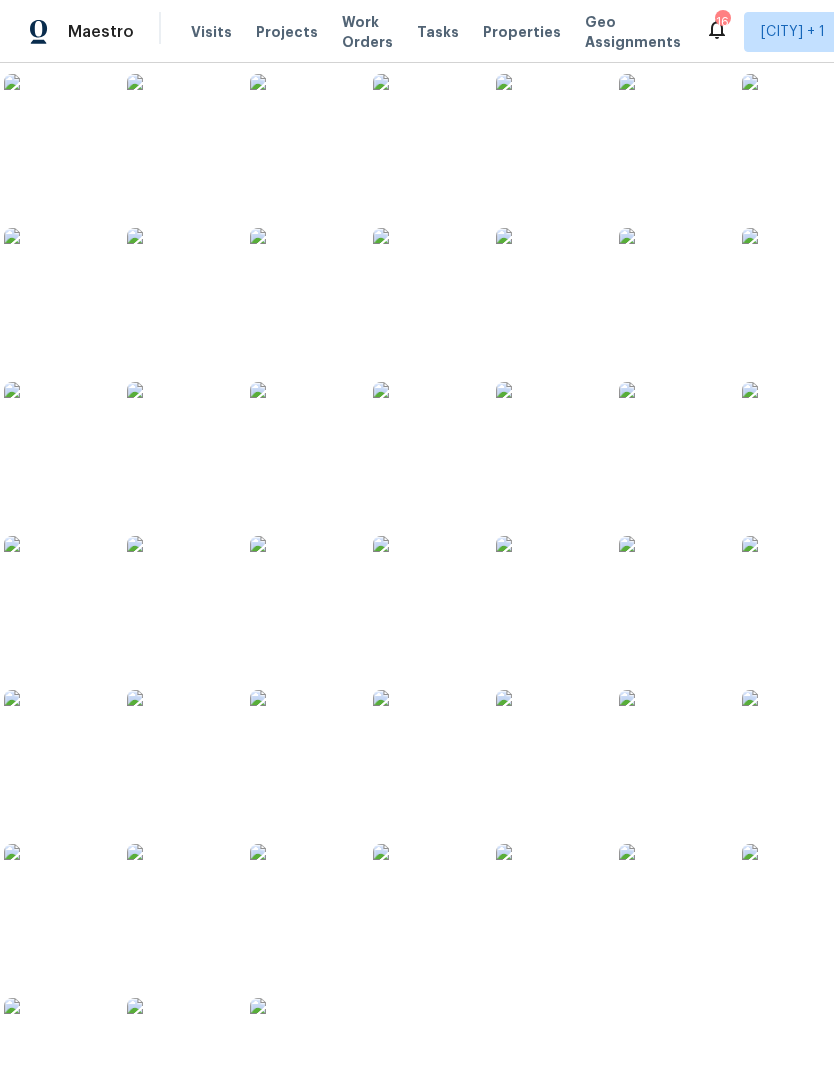 click at bounding box center (54, 432) 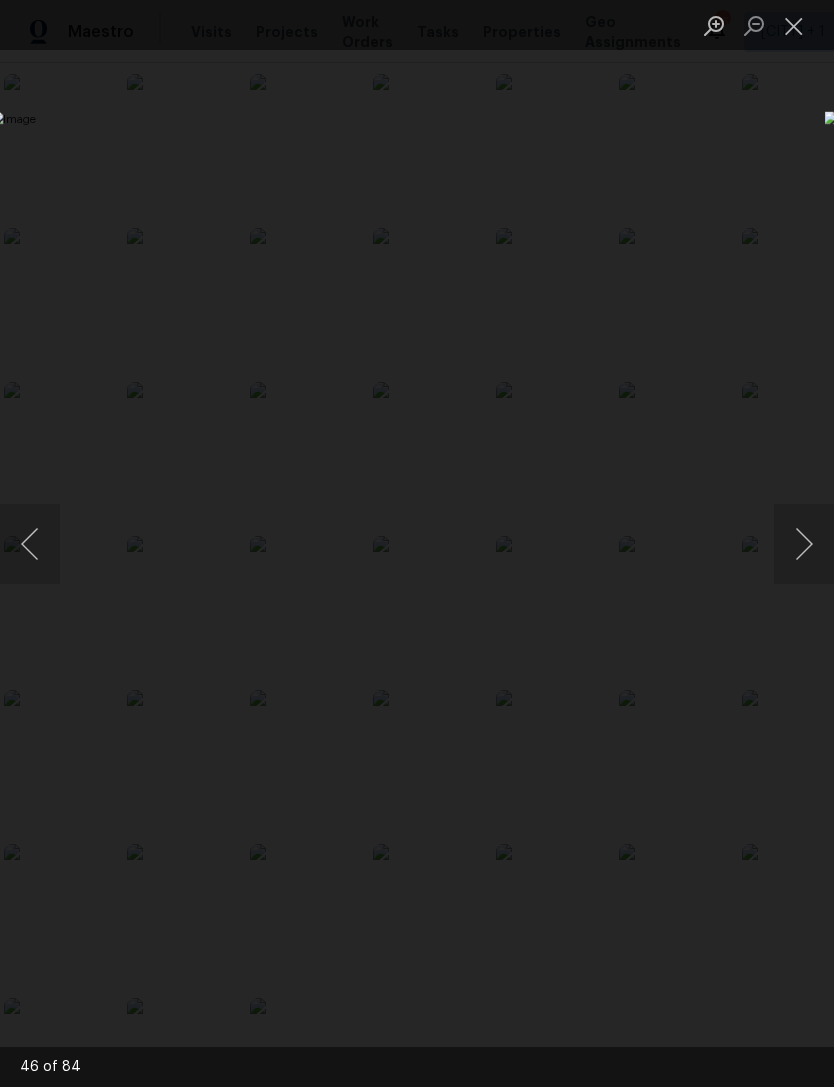 click at bounding box center [804, 544] 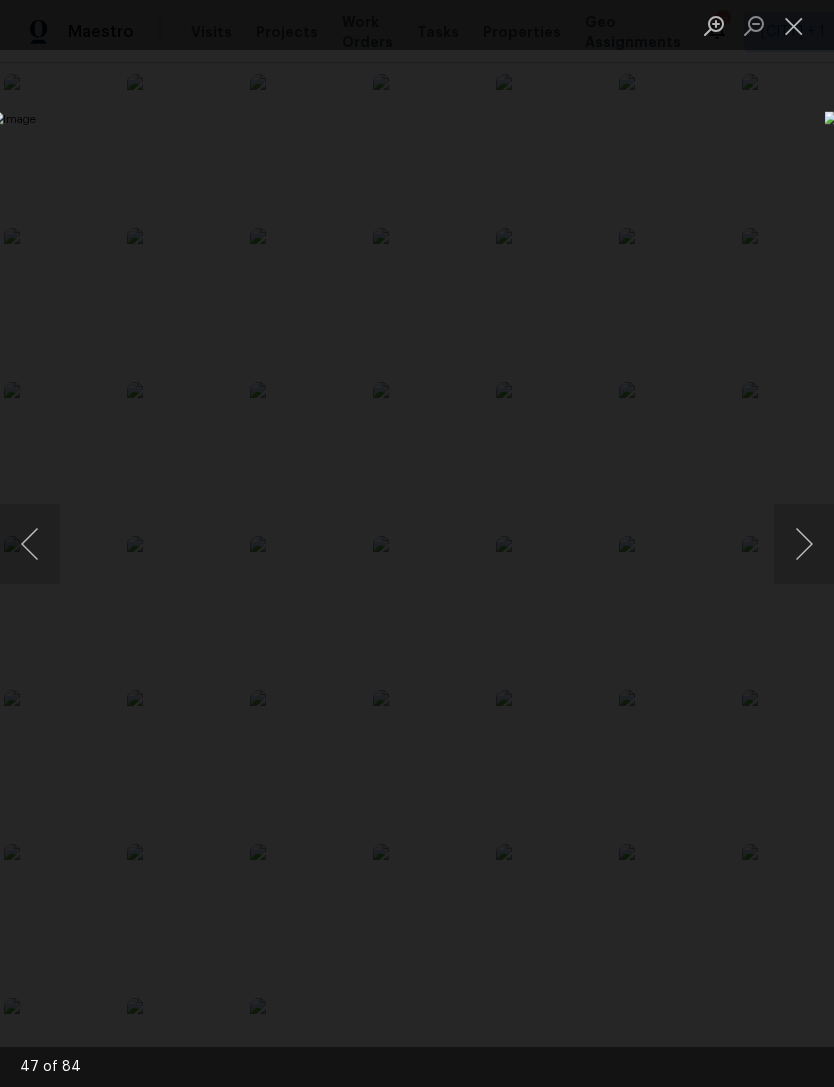 click at bounding box center (804, 544) 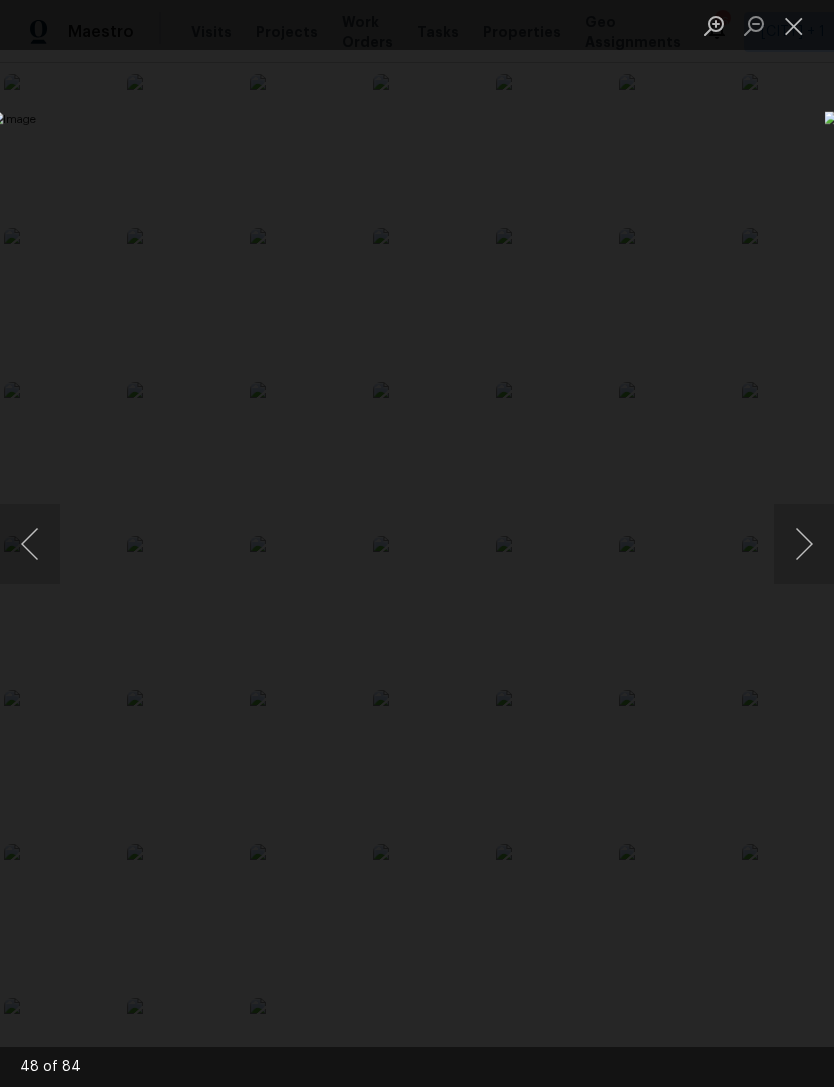 click at bounding box center [804, 544] 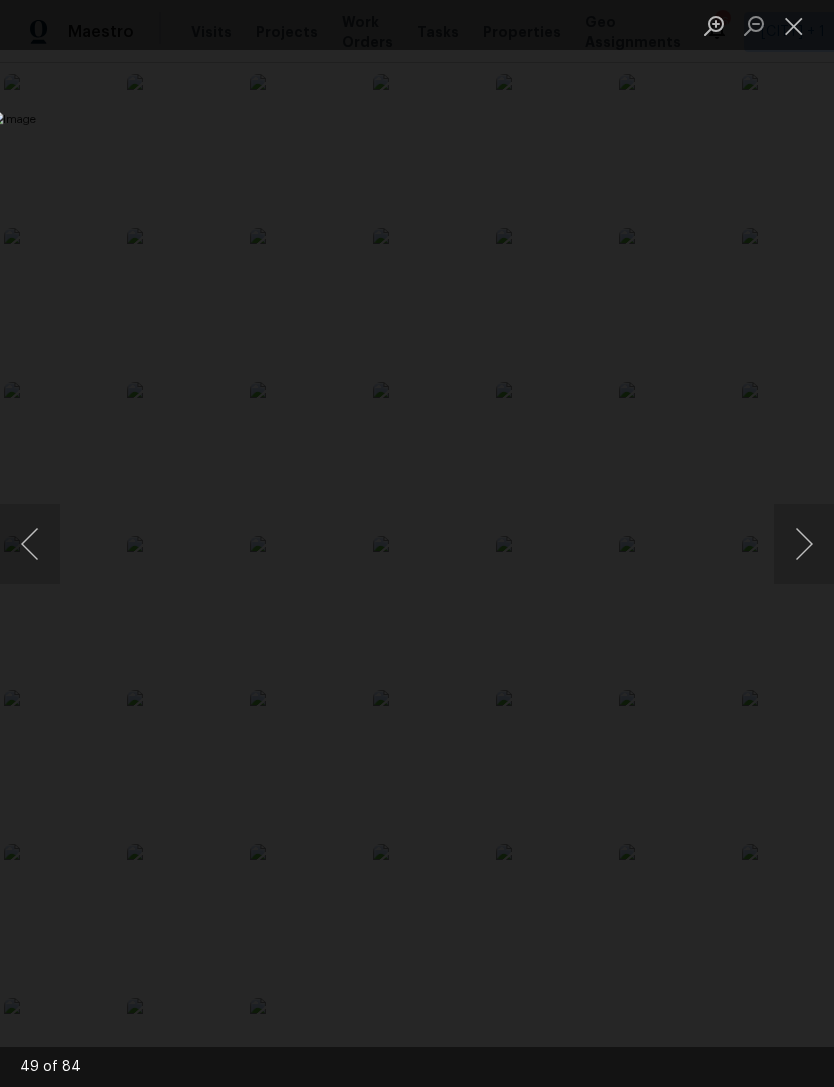 click at bounding box center [804, 544] 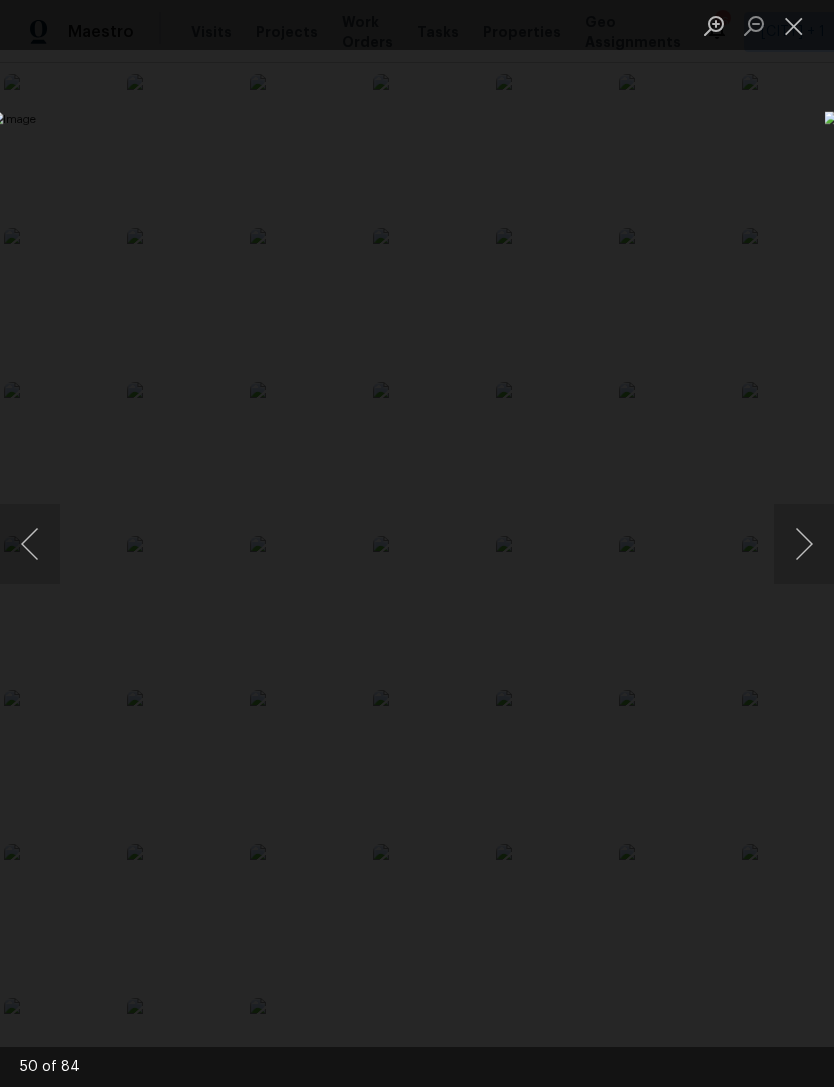 click at bounding box center (804, 544) 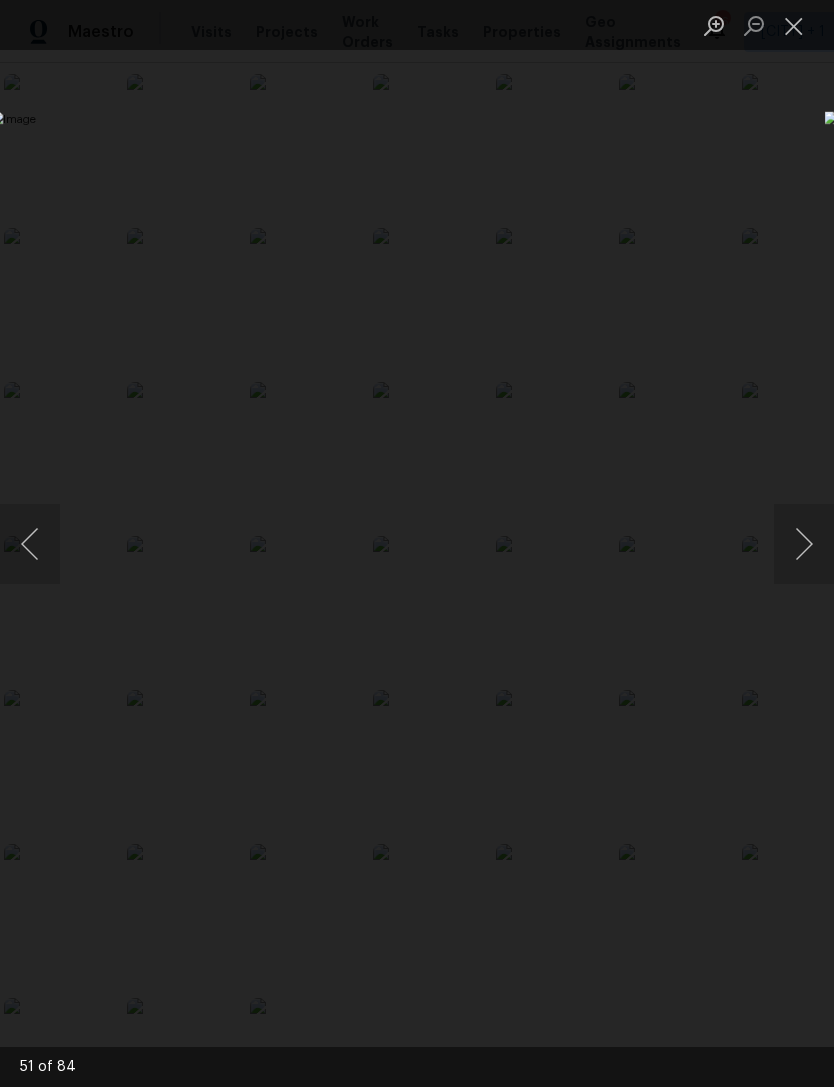 click at bounding box center (804, 544) 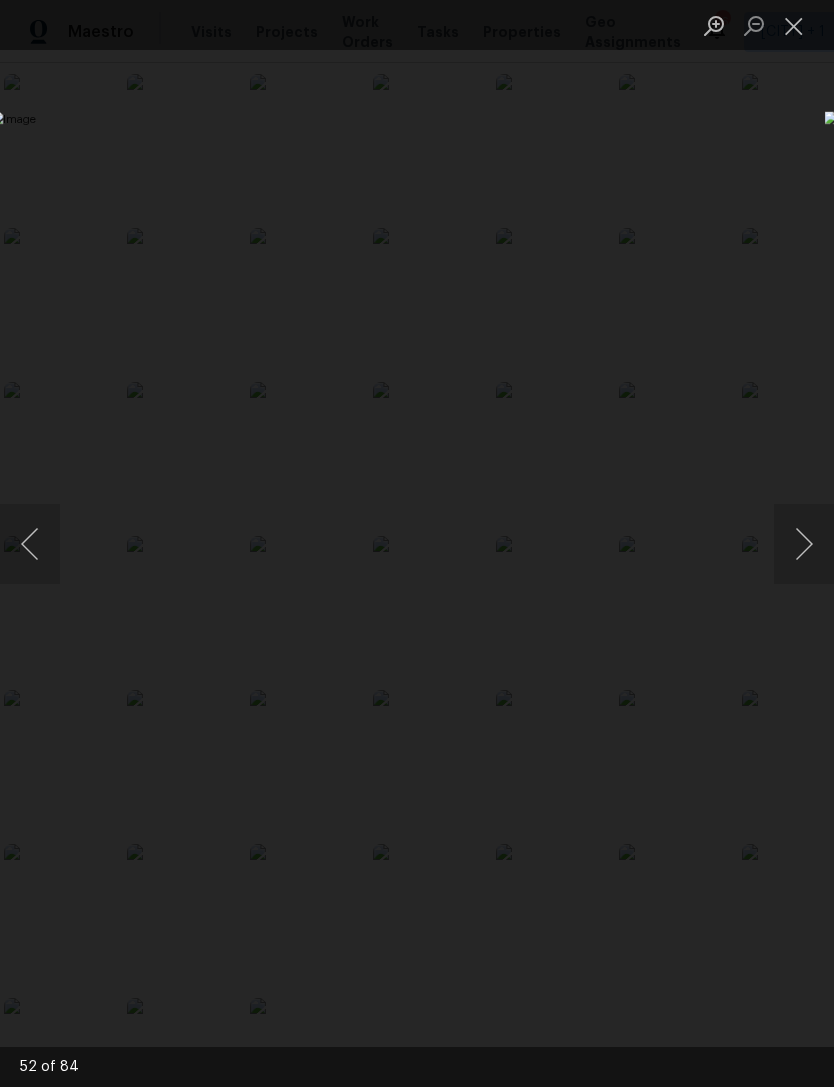 click at bounding box center [804, 544] 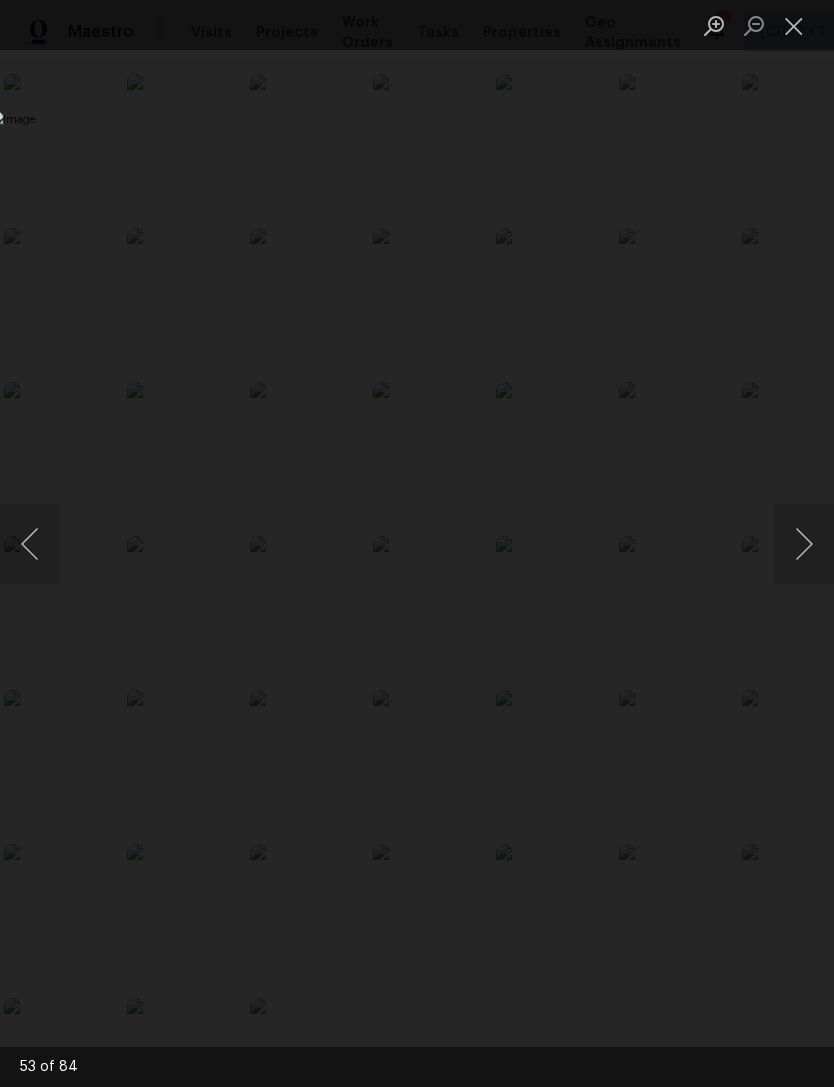 click at bounding box center [804, 544] 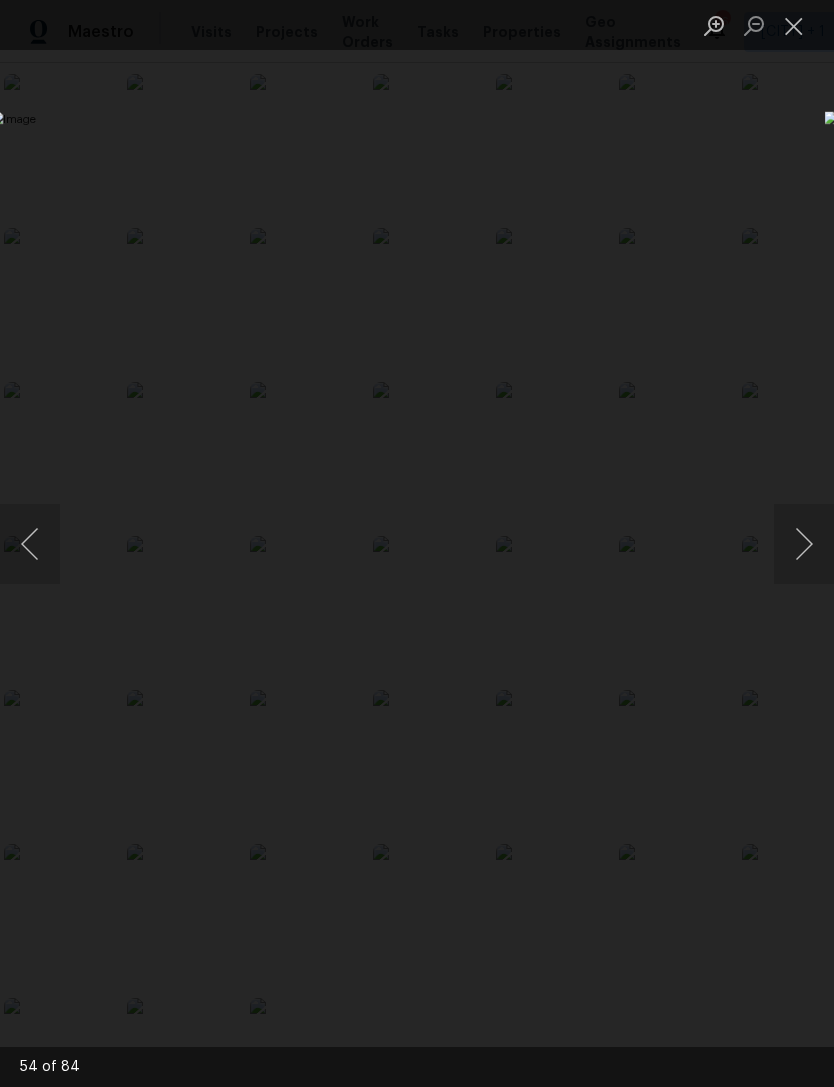 click at bounding box center (804, 544) 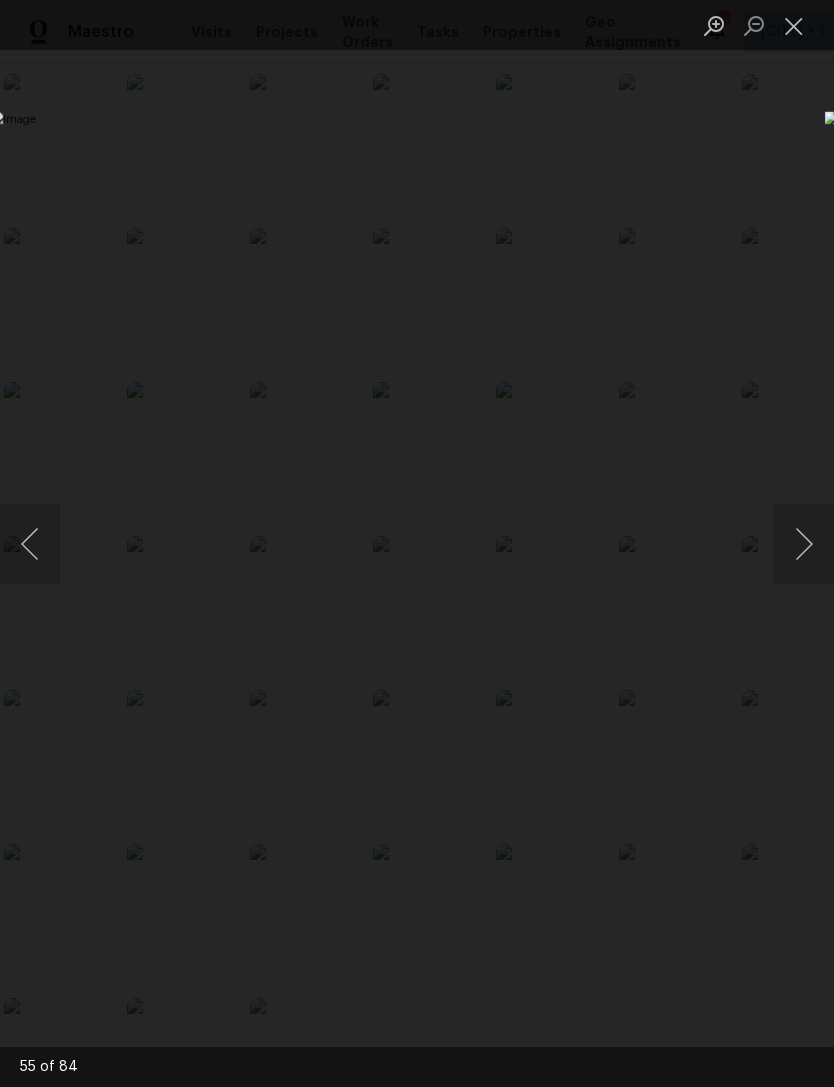 click at bounding box center (804, 544) 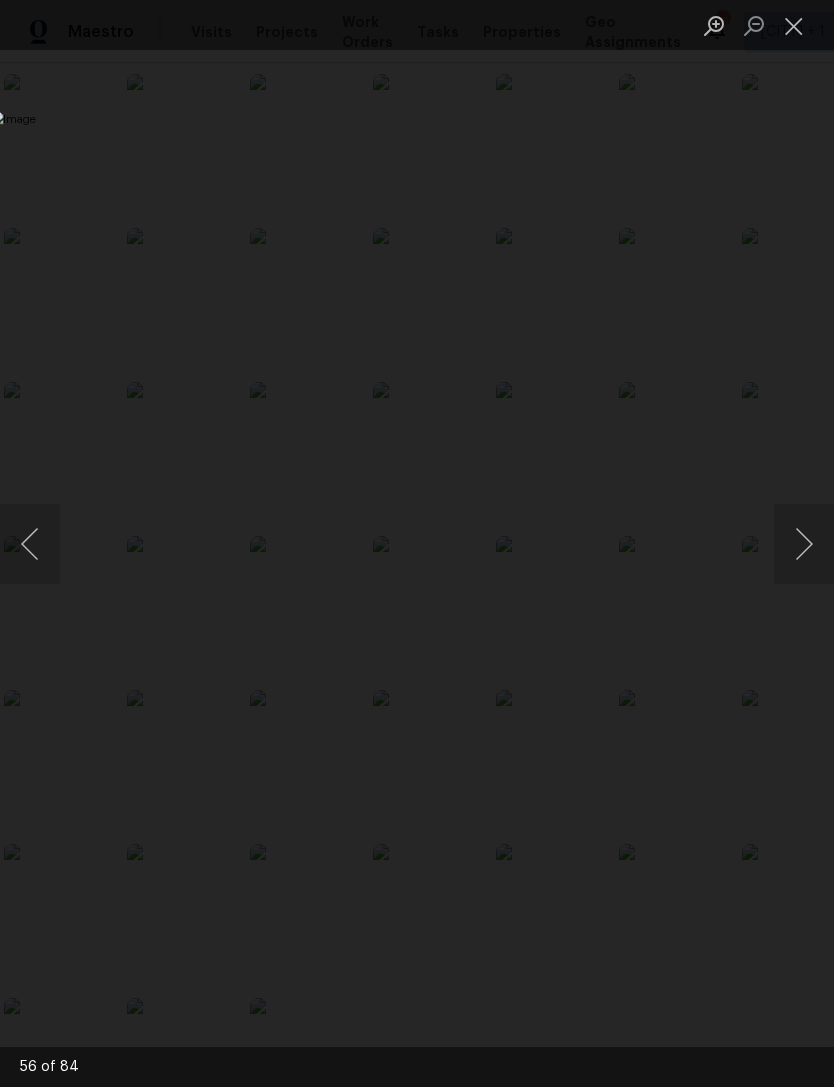 click at bounding box center (804, 544) 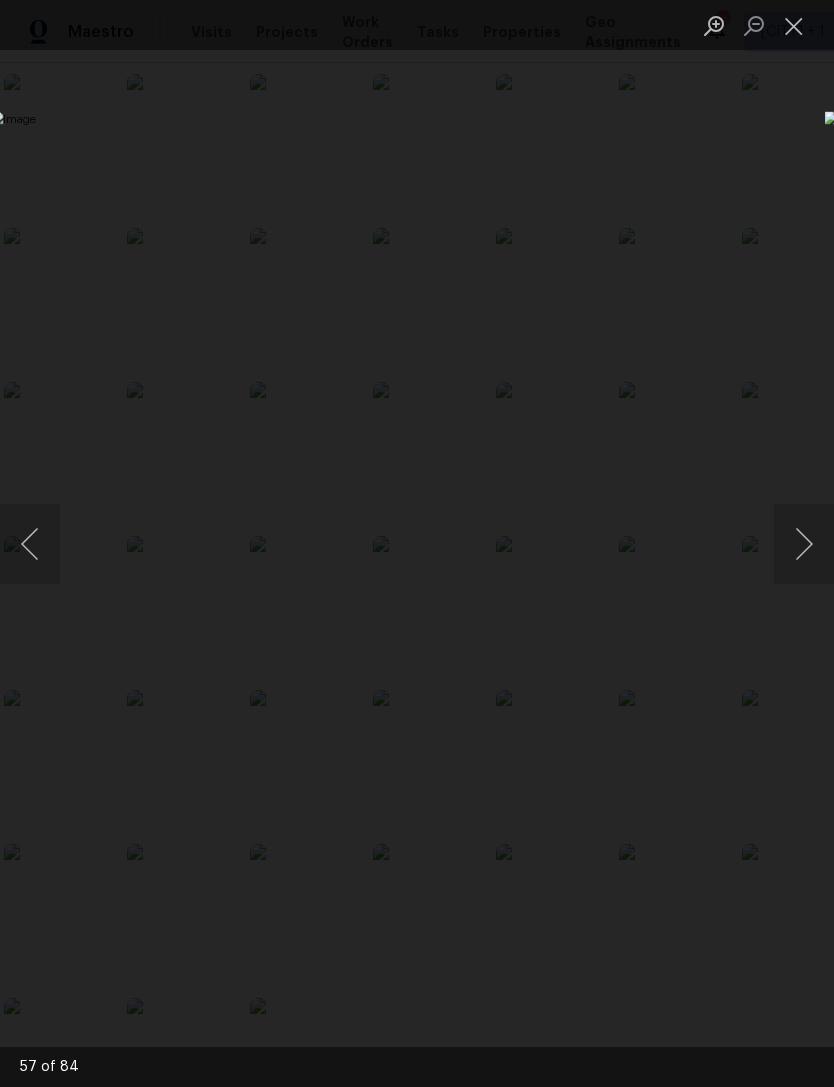 click at bounding box center [804, 544] 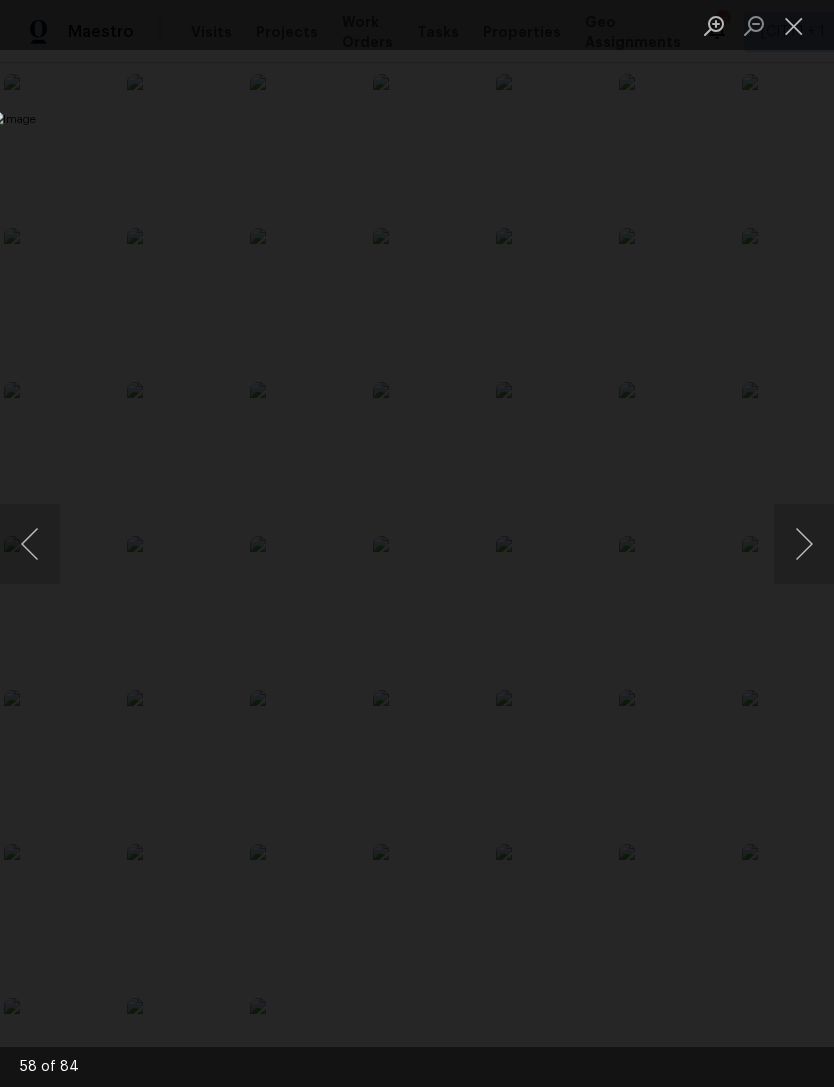 click at bounding box center [804, 544] 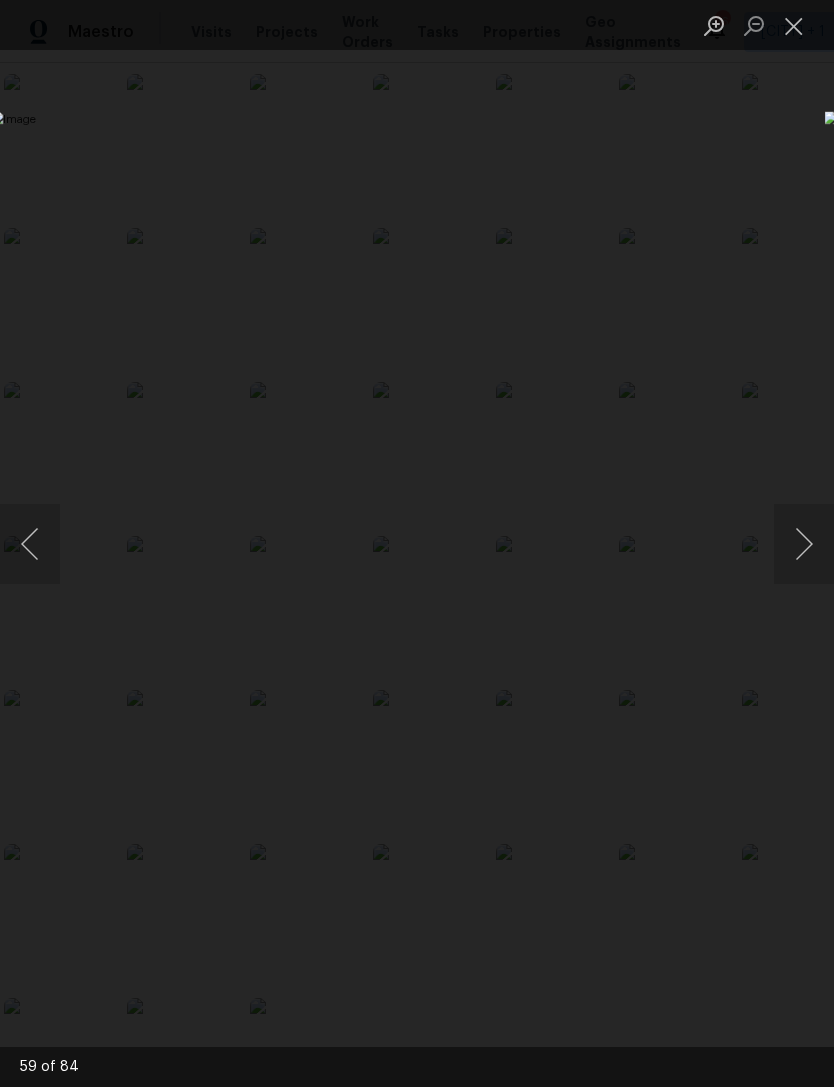 click at bounding box center [804, 544] 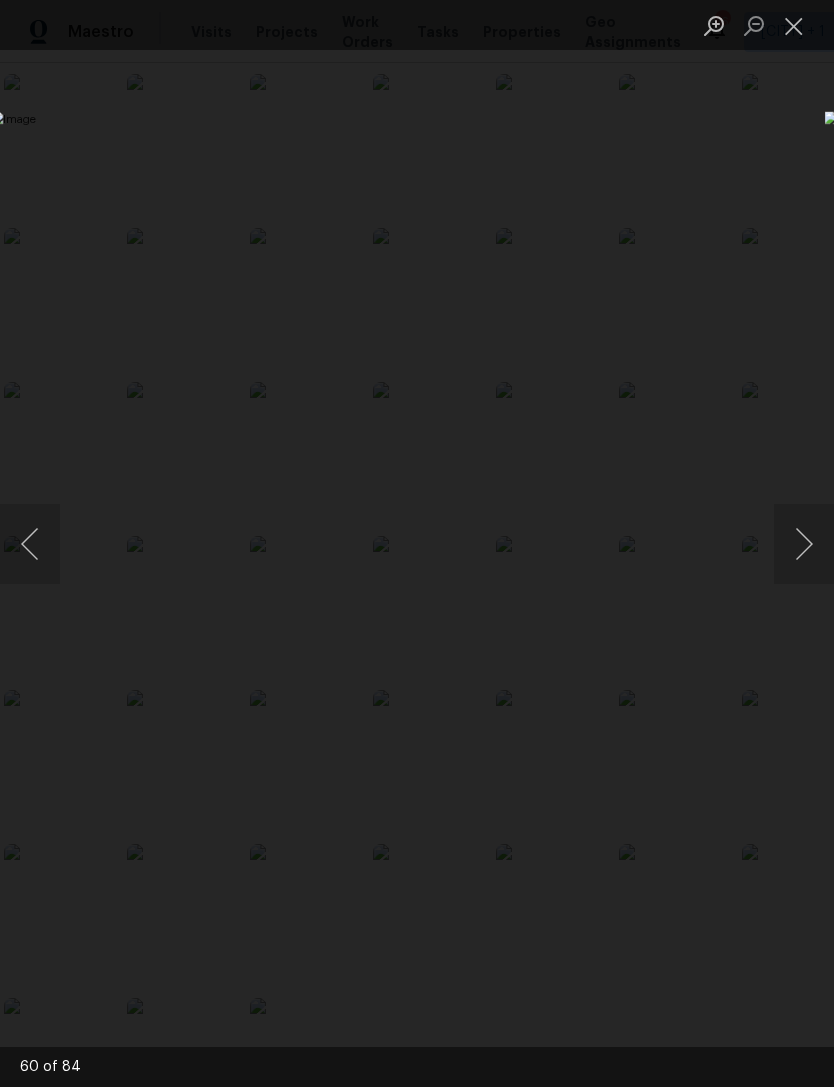click at bounding box center [804, 544] 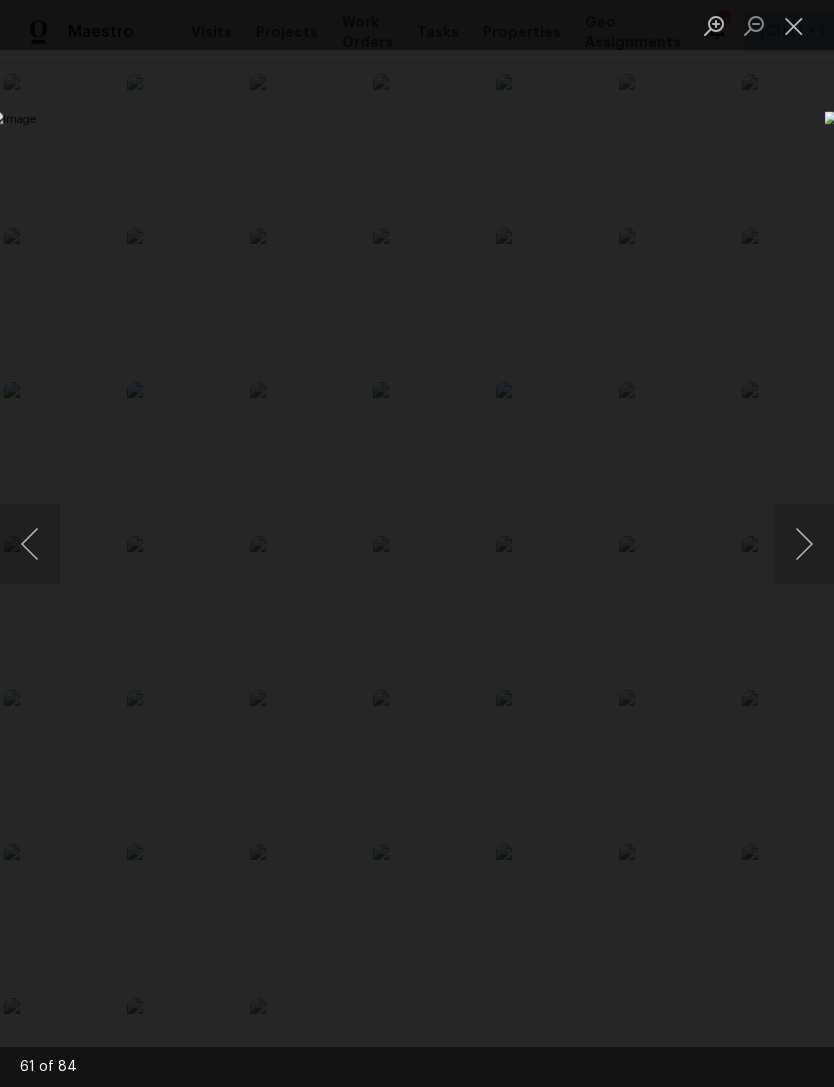 click at bounding box center (804, 544) 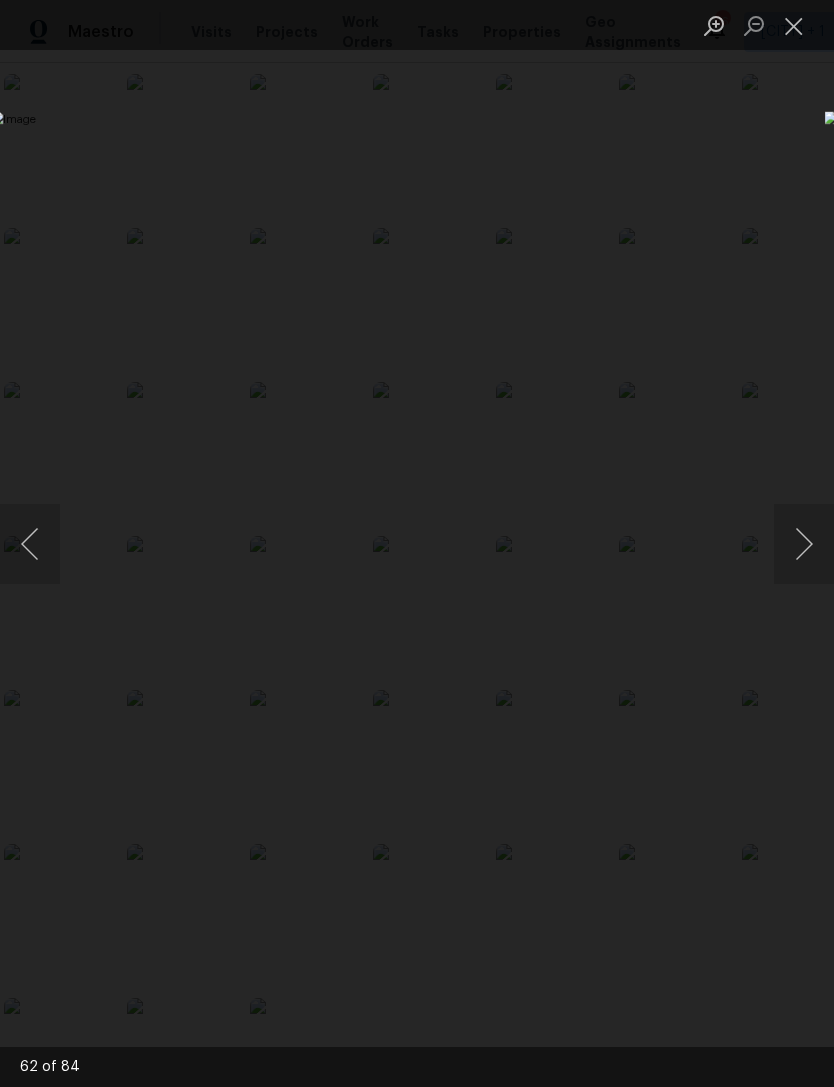 click at bounding box center (804, 544) 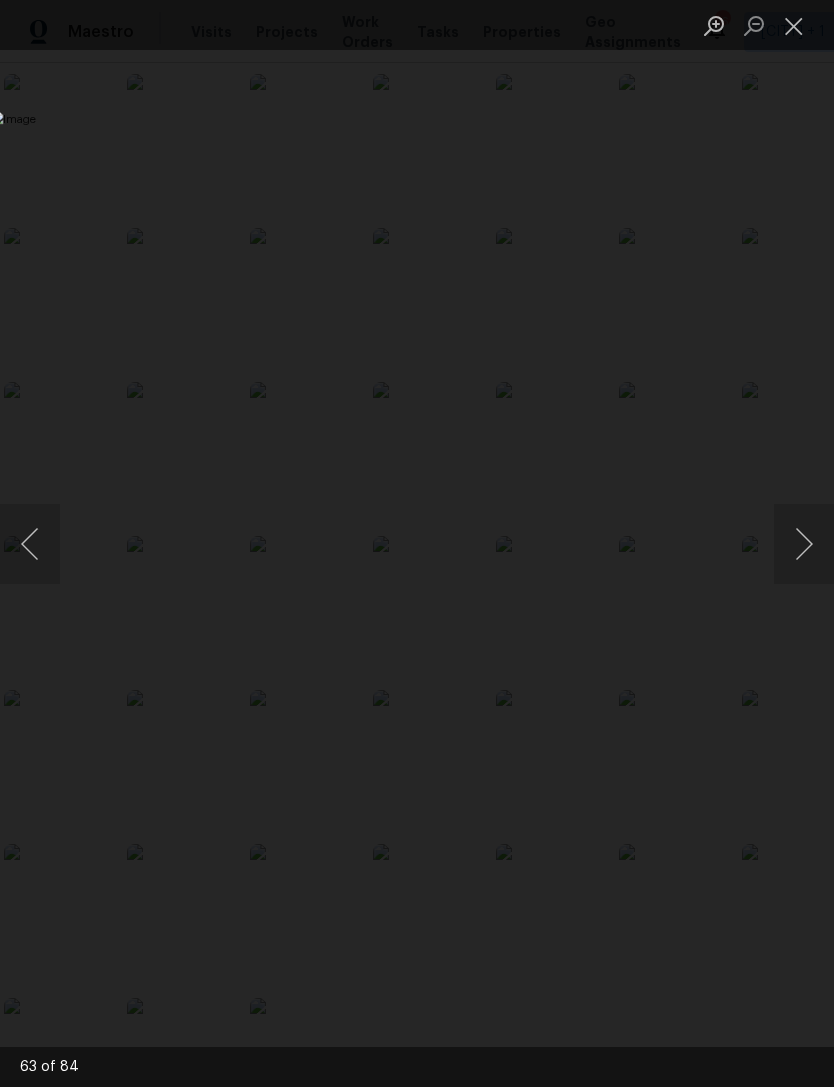 click at bounding box center (804, 544) 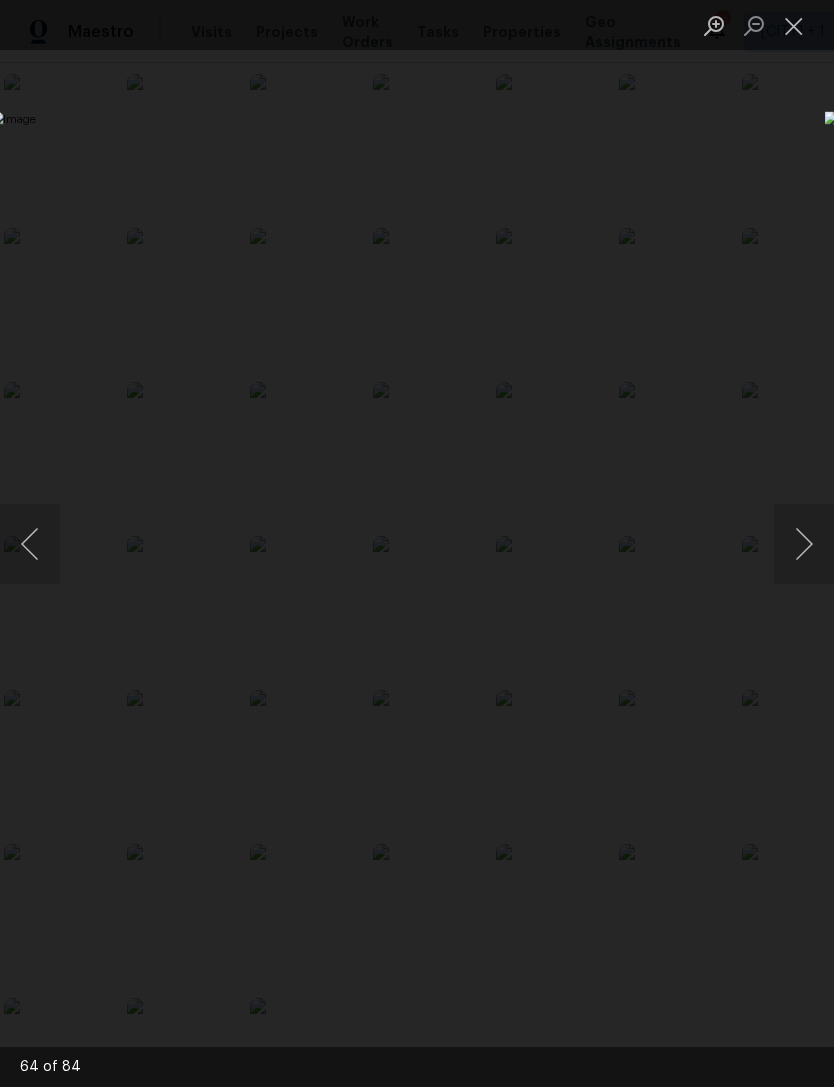 click at bounding box center (794, 25) 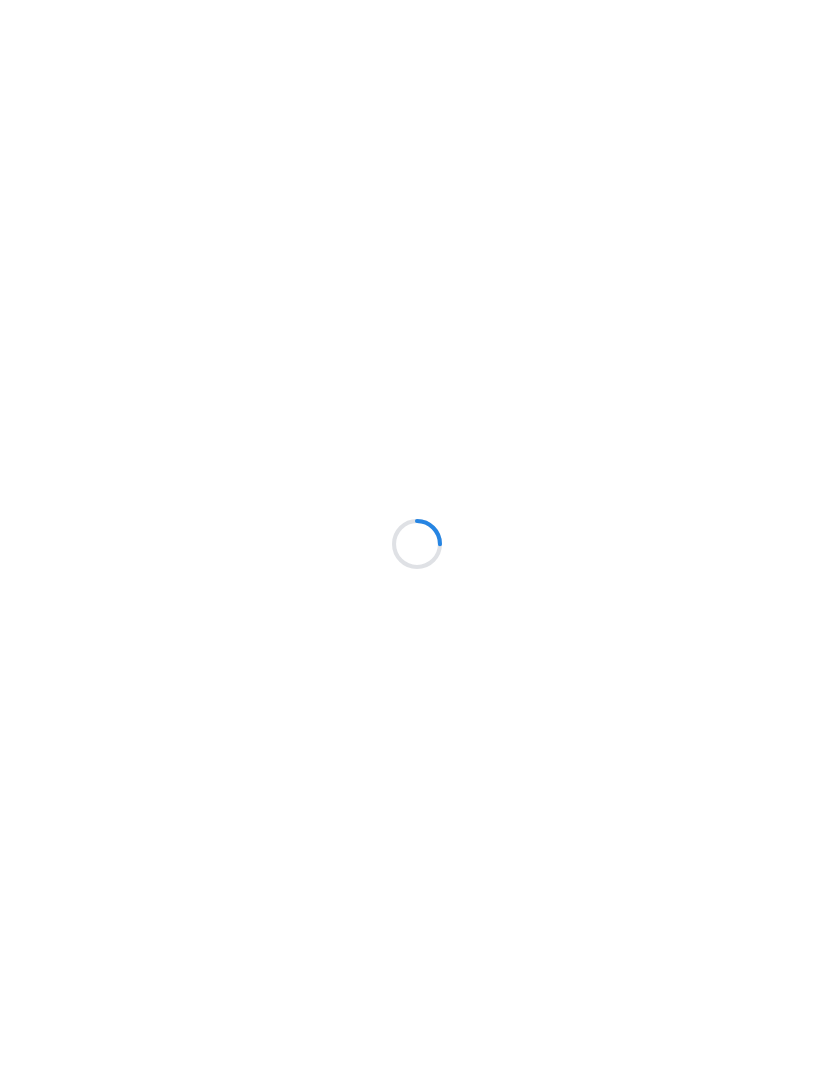 scroll, scrollTop: 0, scrollLeft: 0, axis: both 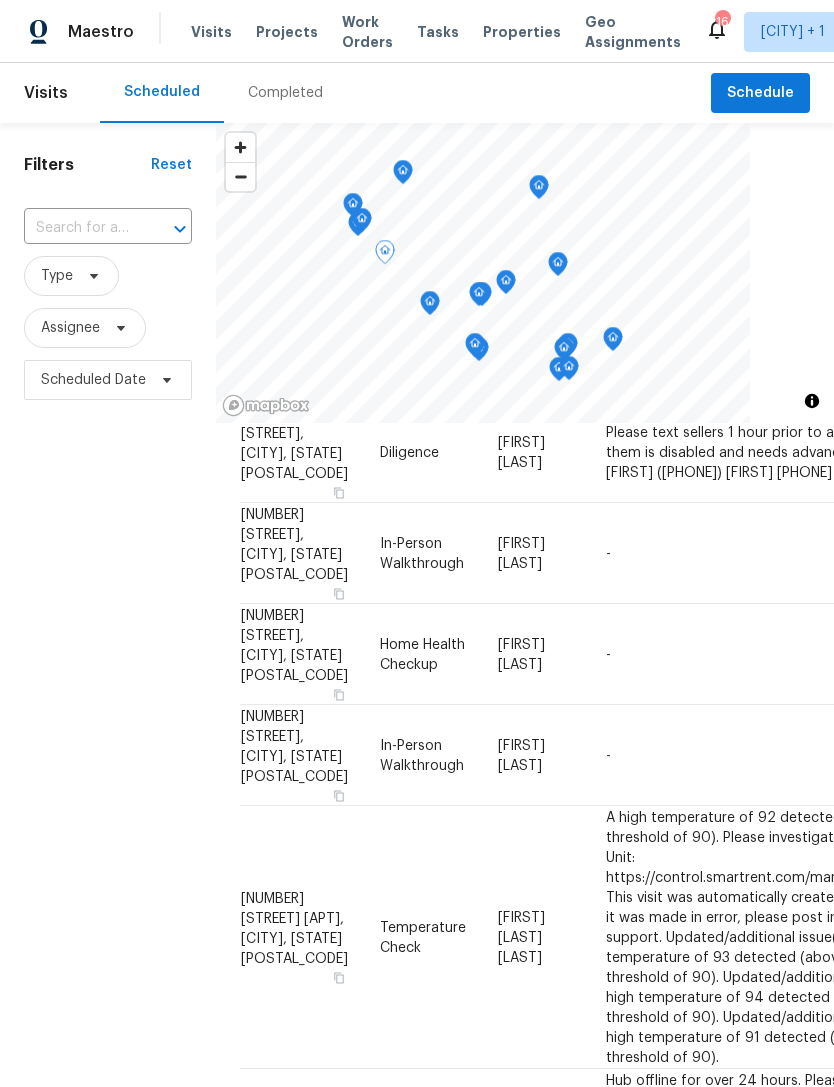 click on "A high temperature of 92 detected (above the threshold of 90).
Please investigate.
SmartRent Unit: https://control.smartrent.com/manager/units/[UNIT_ID]/overview
This visit was automatically created. If you think it was made in error, please post in #knox2-support.
Updated/additional issue(s):
A high temperature of 93 detected (above the threshold of 90).
Updated/additional issue(s):
A high temperature of 94 detected (above the threshold of 90).
Updated/additional issue(s):
A high temperature of 91 detected (above the threshold of 90)." at bounding box center (820, 937) 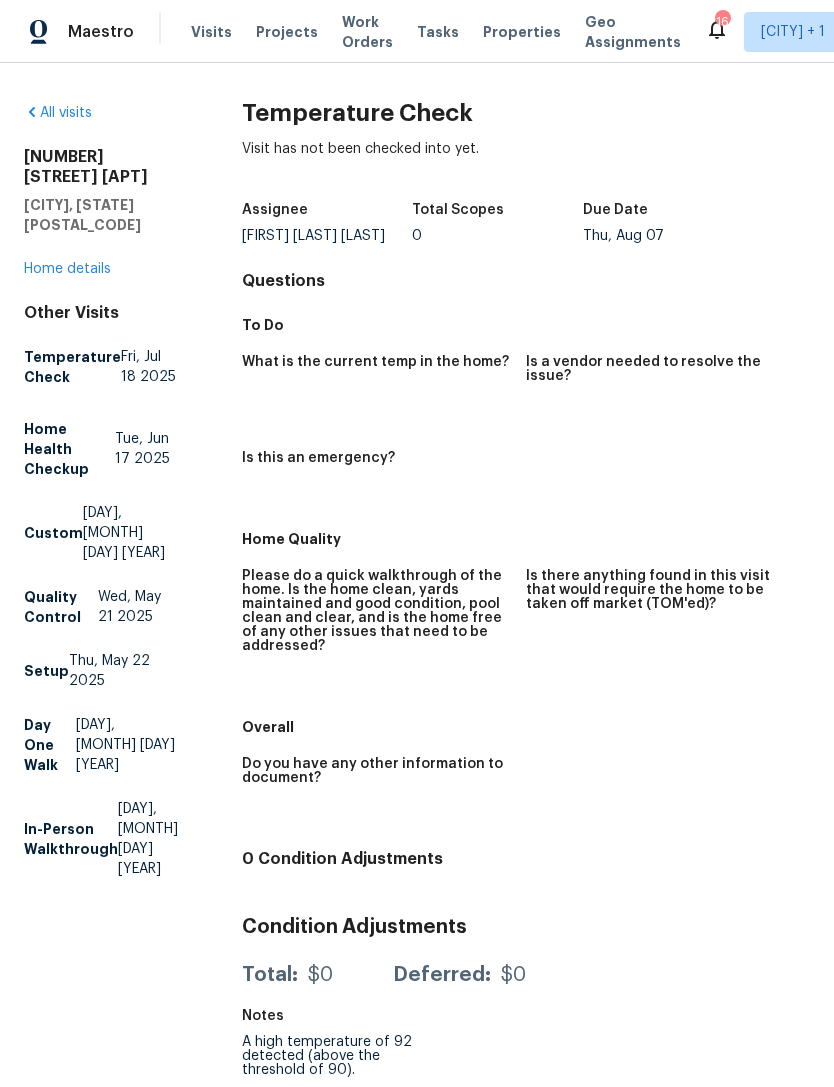 click 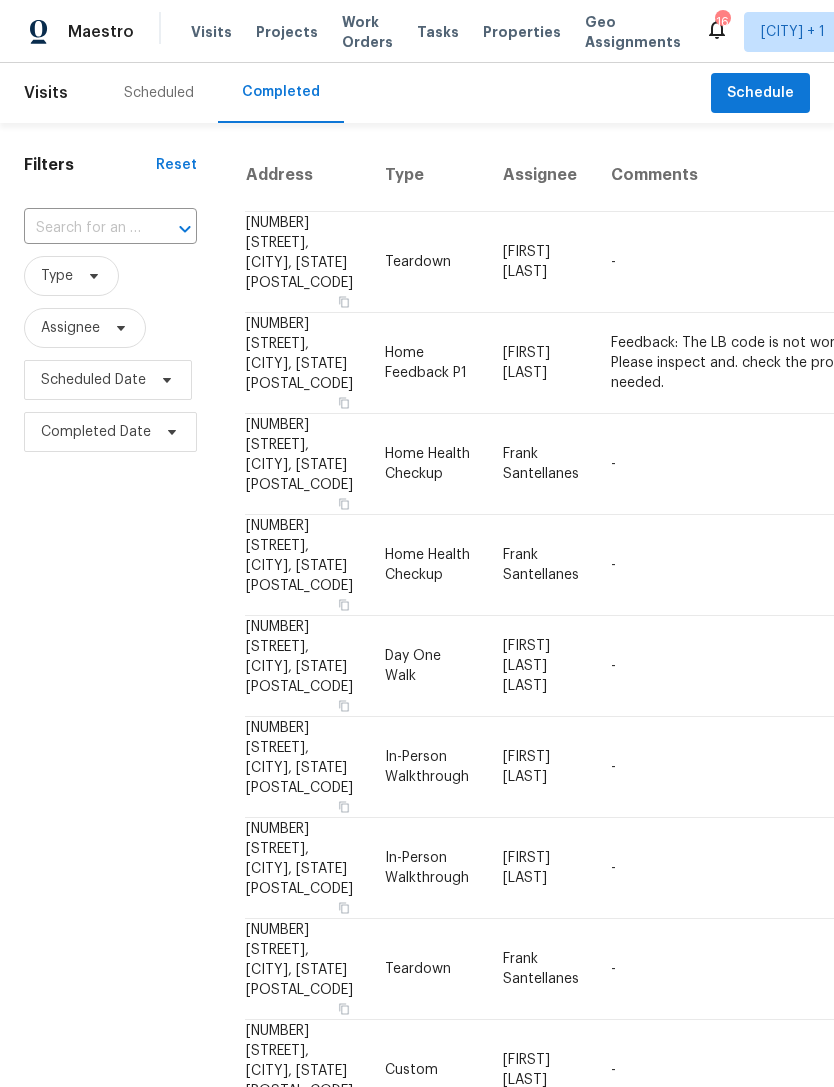 scroll, scrollTop: 0, scrollLeft: 0, axis: both 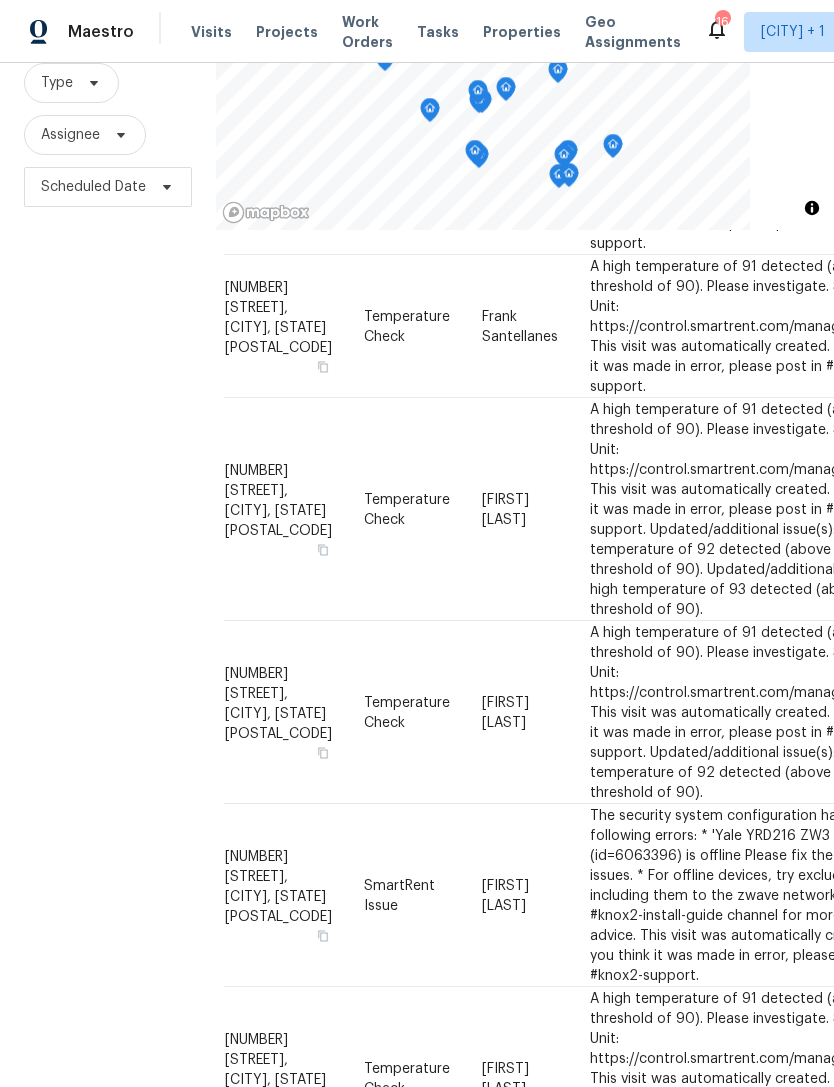 click 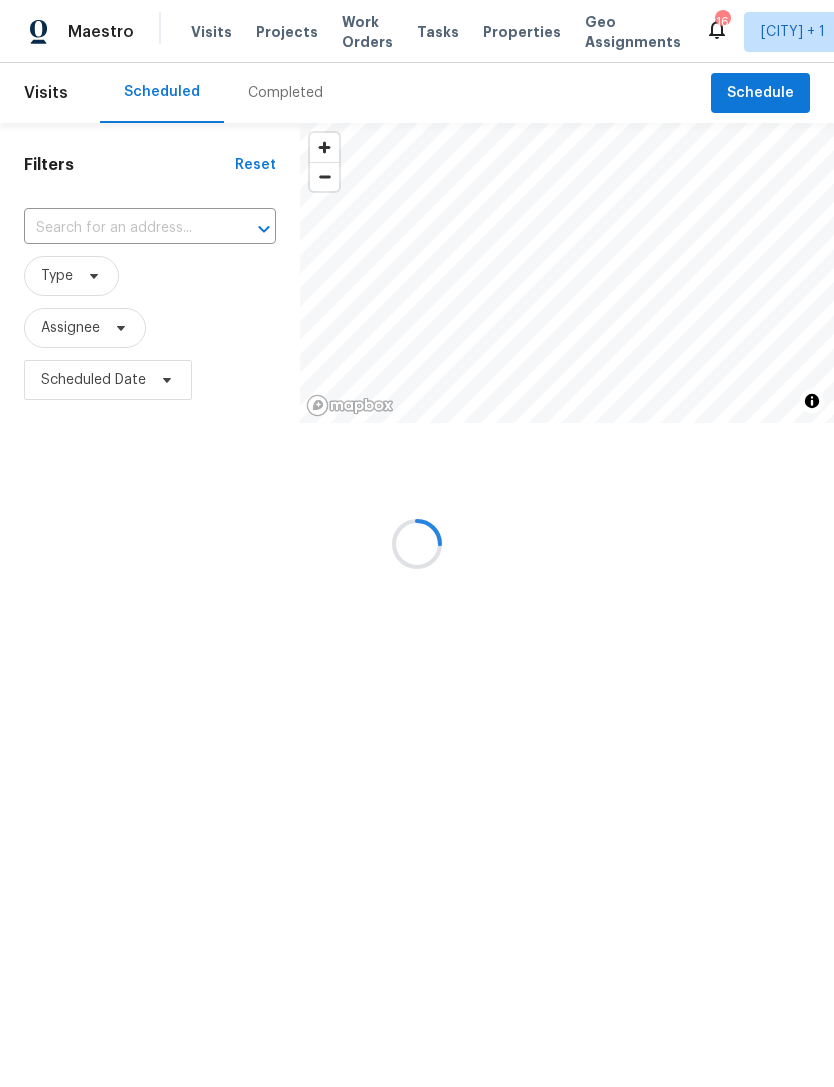 scroll, scrollTop: 0, scrollLeft: 0, axis: both 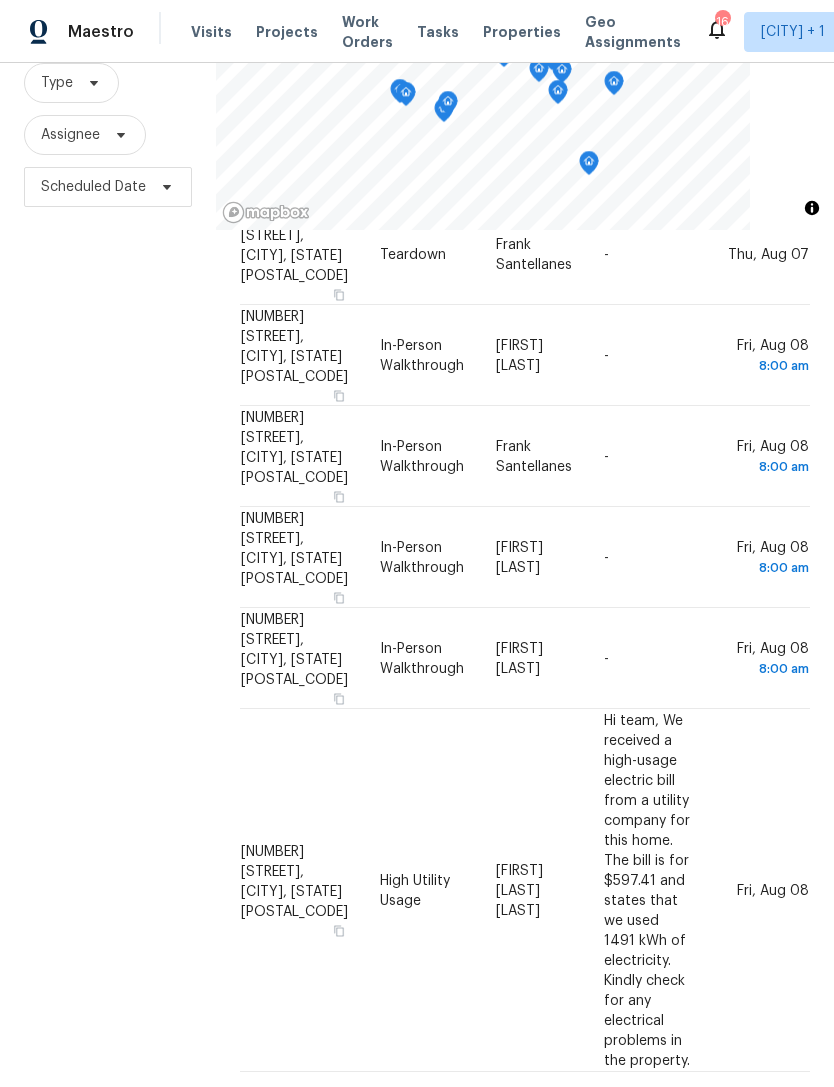 click 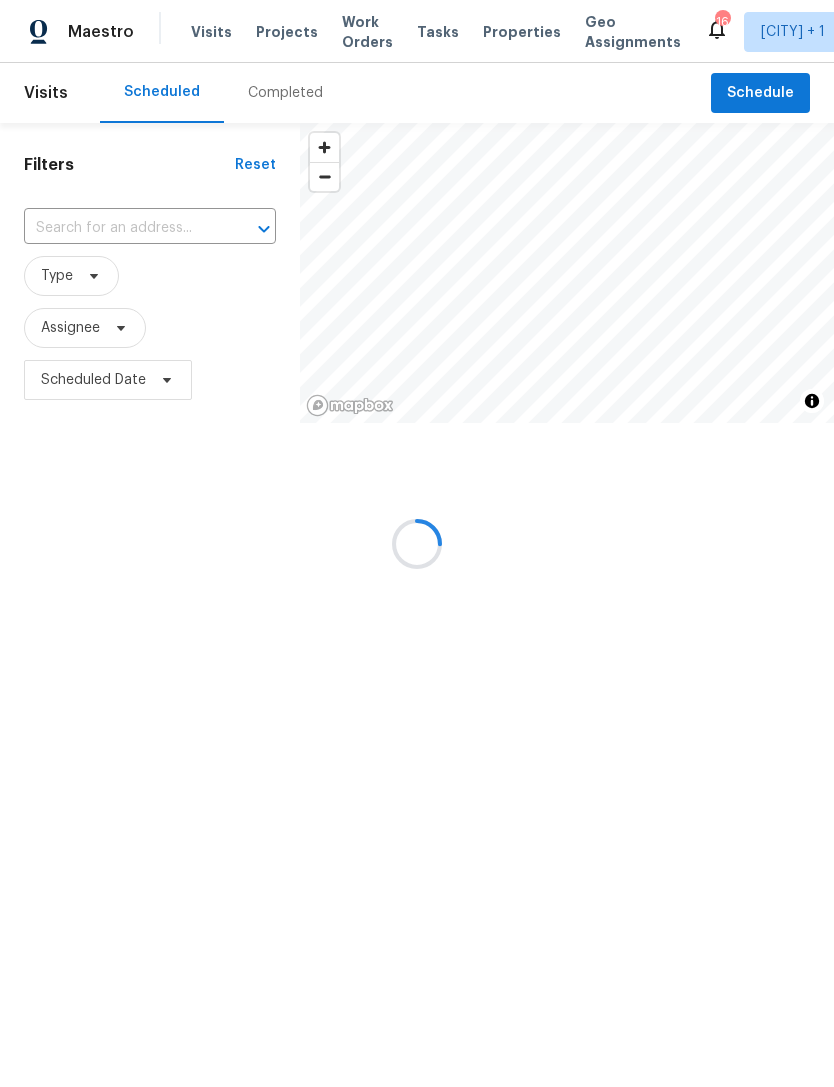scroll, scrollTop: 0, scrollLeft: 0, axis: both 